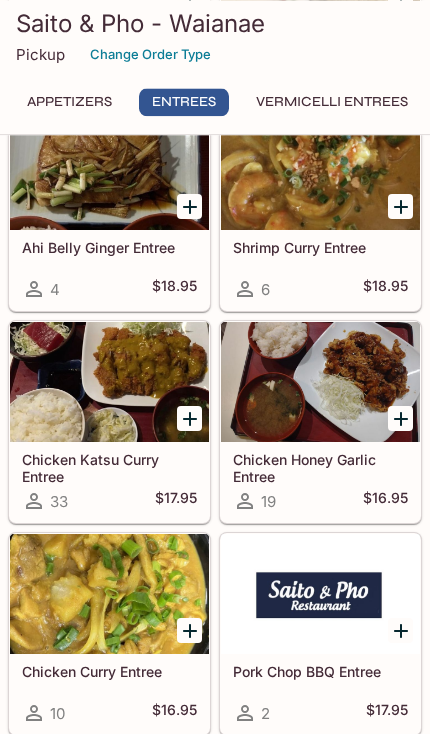 scroll, scrollTop: 0, scrollLeft: 0, axis: both 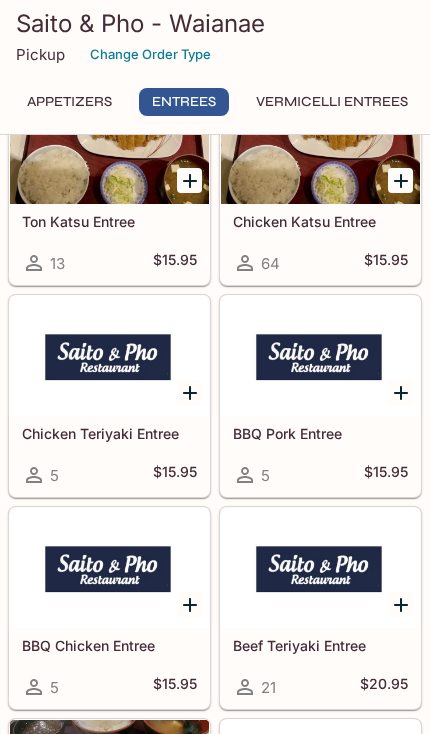 click 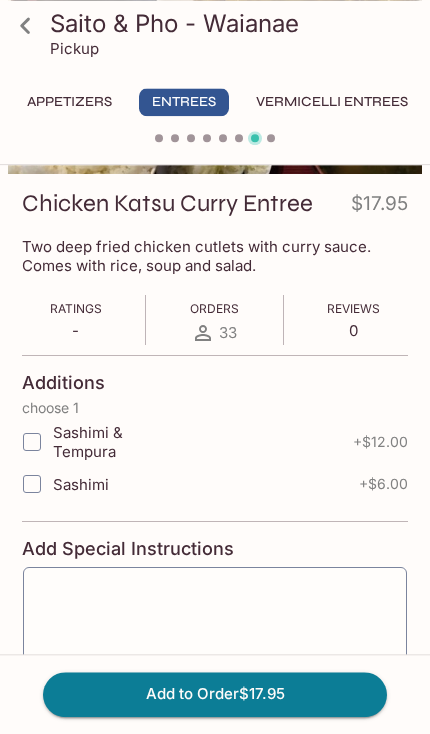 scroll, scrollTop: 326, scrollLeft: 0, axis: vertical 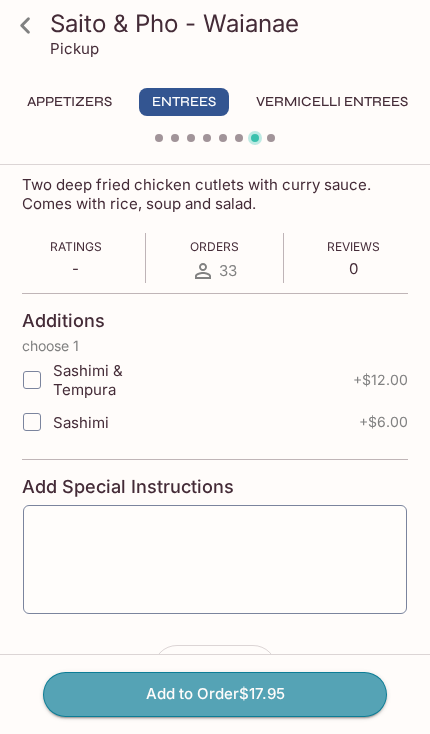 click on "Add to Order  $17.95" at bounding box center (215, 694) 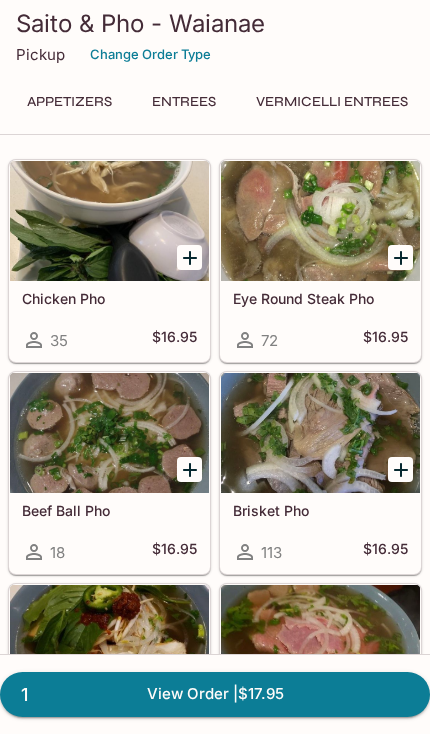 scroll, scrollTop: 7524, scrollLeft: 0, axis: vertical 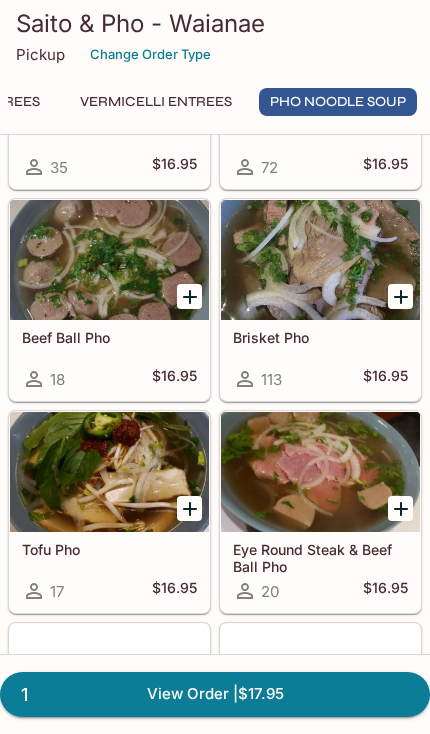 click at bounding box center (320, 472) 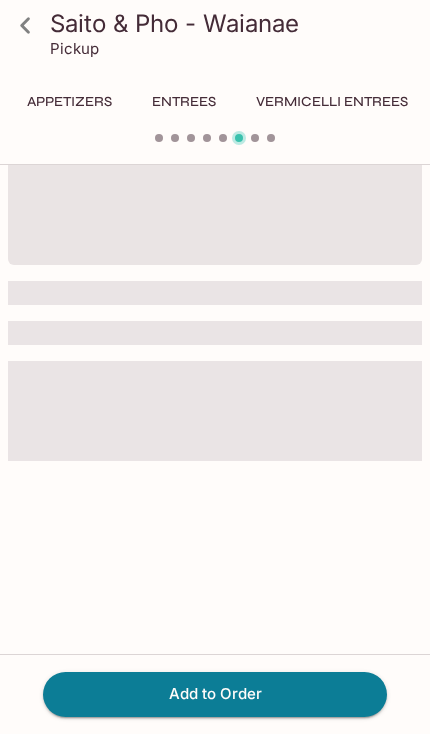 scroll, scrollTop: 0, scrollLeft: 0, axis: both 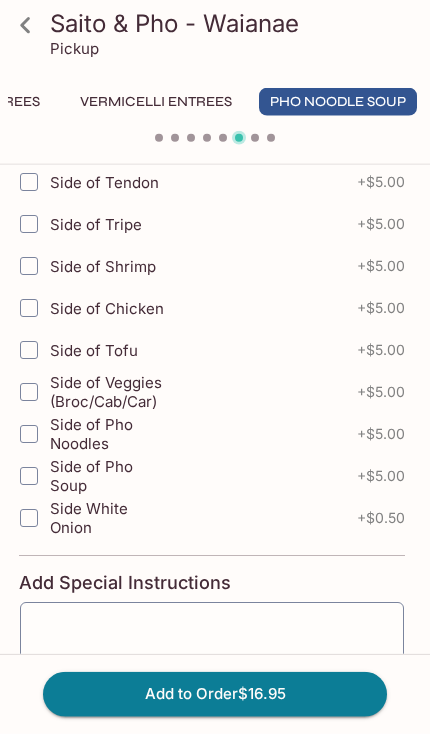 click on "Add to Order  $16.95" at bounding box center [215, 694] 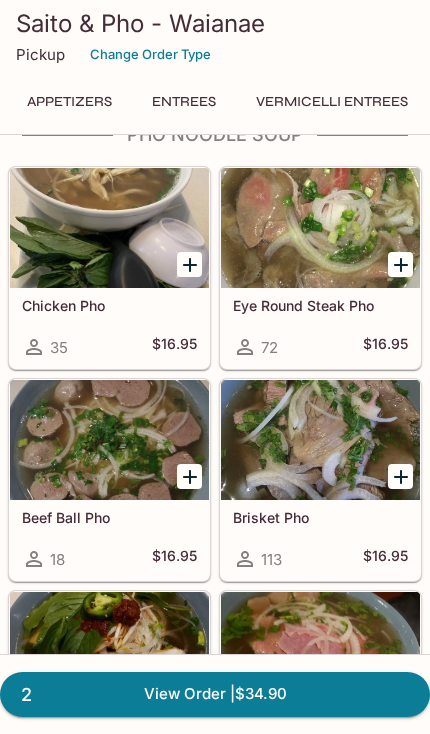 scroll, scrollTop: 7555, scrollLeft: 0, axis: vertical 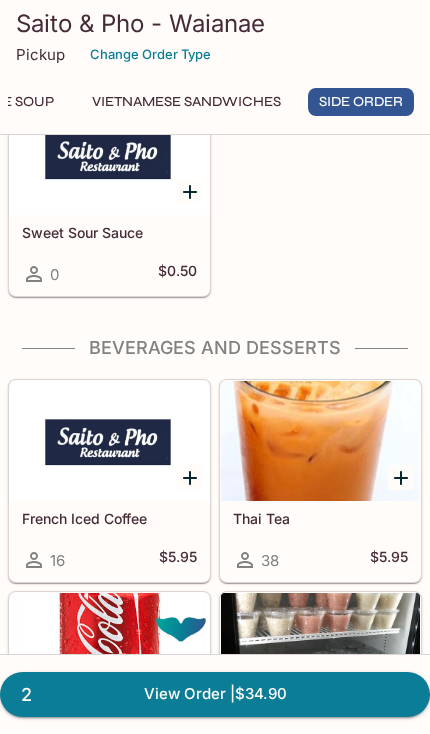 click at bounding box center (320, 441) 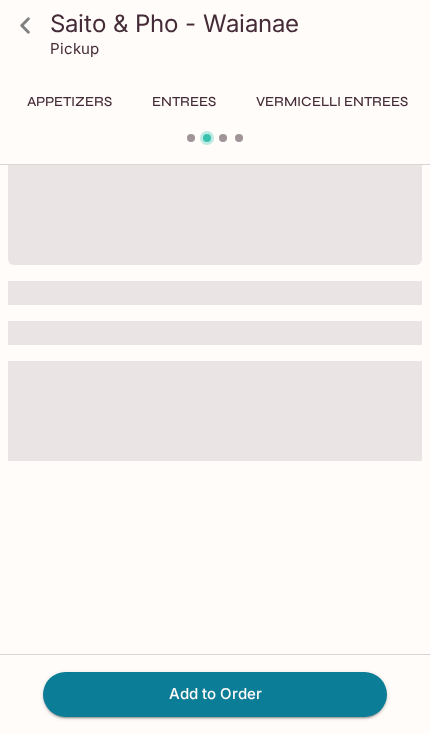scroll, scrollTop: 0, scrollLeft: 0, axis: both 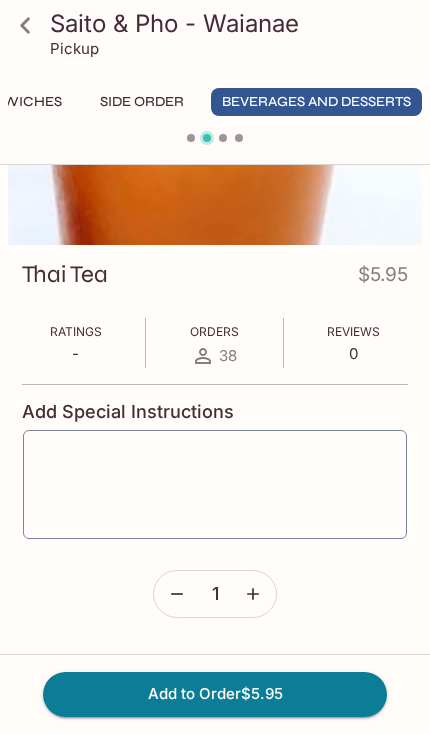 click on "Add to Order  $5.95" at bounding box center (215, 694) 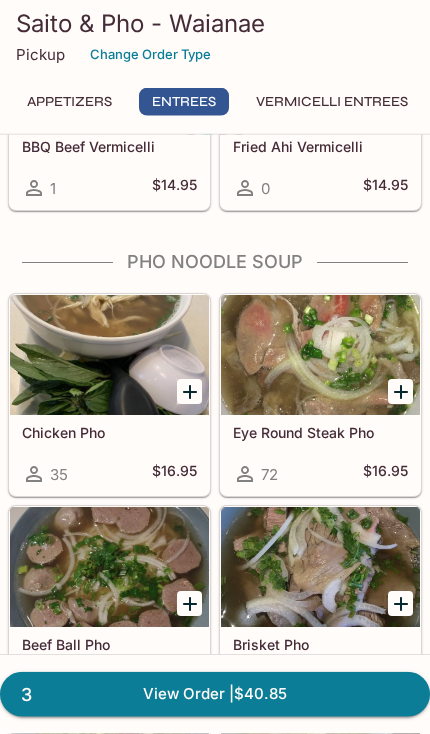 scroll, scrollTop: 8866, scrollLeft: 0, axis: vertical 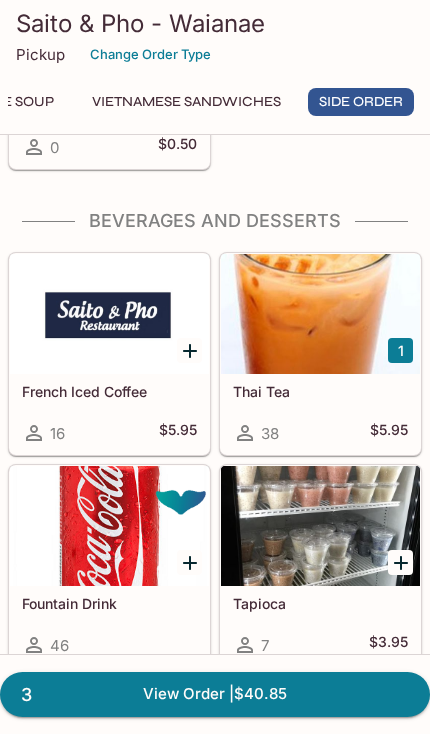 click at bounding box center [109, 526] 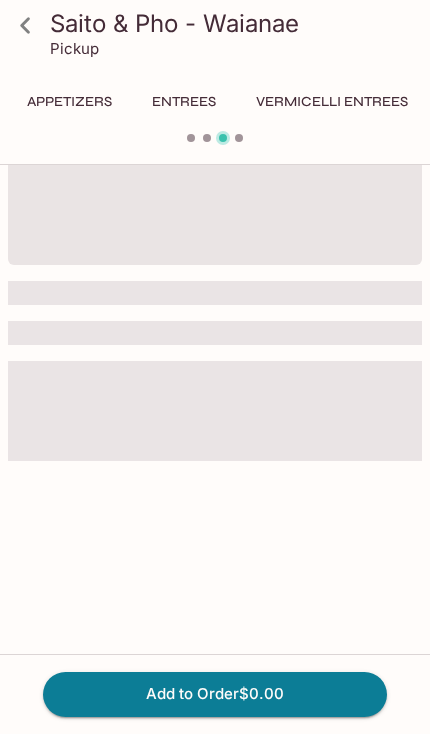 scroll, scrollTop: 0, scrollLeft: 0, axis: both 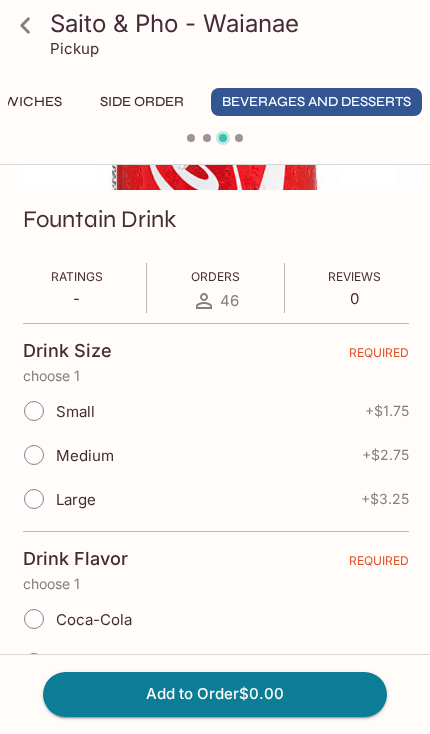 click on "Coca-Cola" at bounding box center (34, 619) 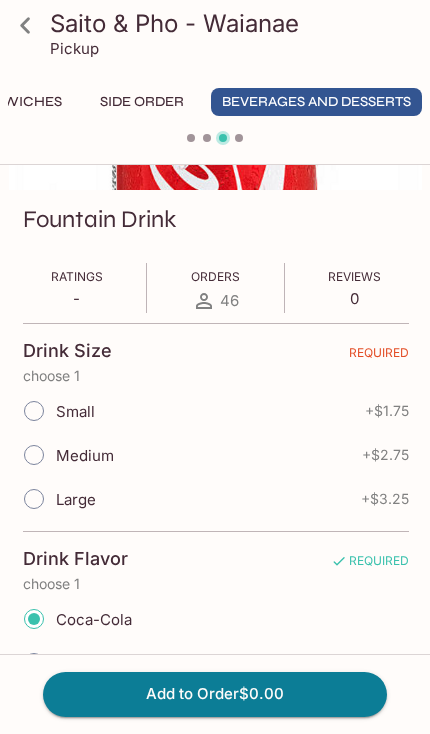 click on "Small" at bounding box center (34, 411) 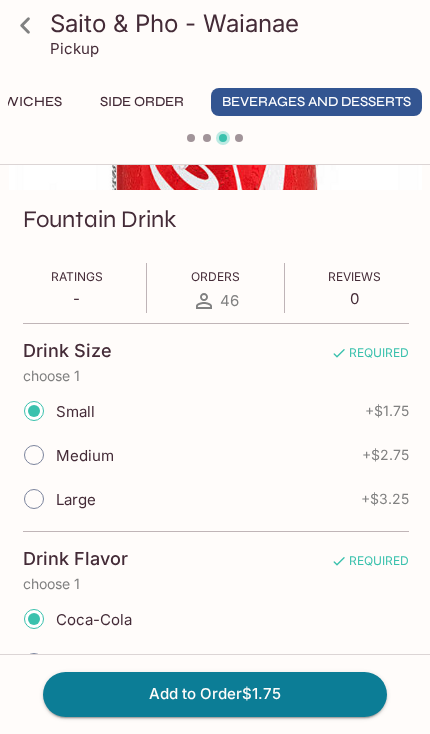 click on "Add to Order  $1.75" at bounding box center (215, 694) 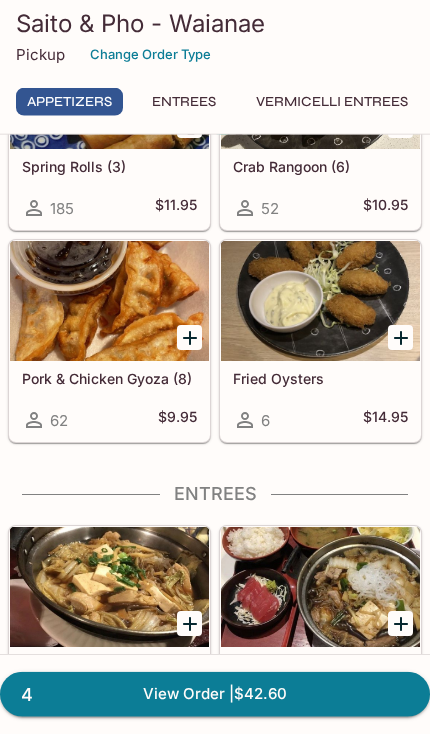 scroll, scrollTop: 1047, scrollLeft: 0, axis: vertical 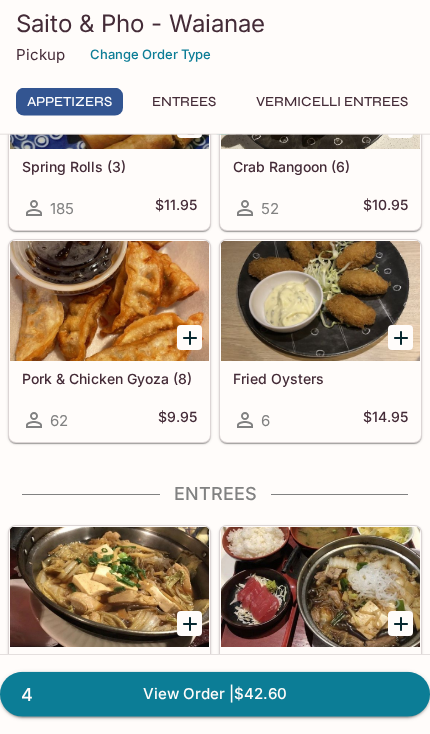 click on "4 View Order |  $42.60" at bounding box center (215, 694) 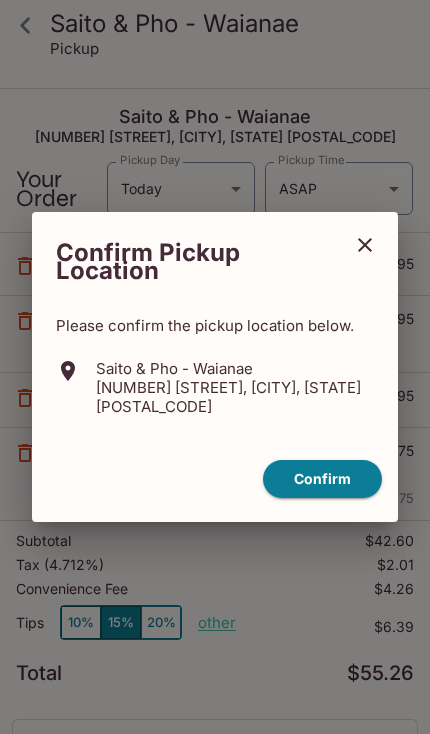 click on "Confirm" at bounding box center (322, 479) 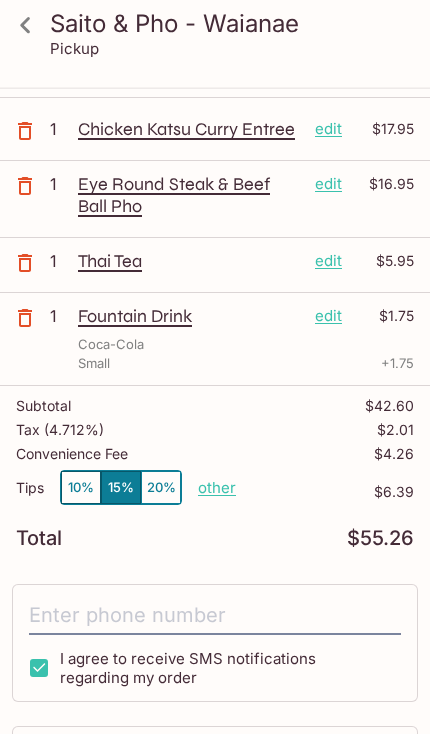 scroll, scrollTop: 136, scrollLeft: 0, axis: vertical 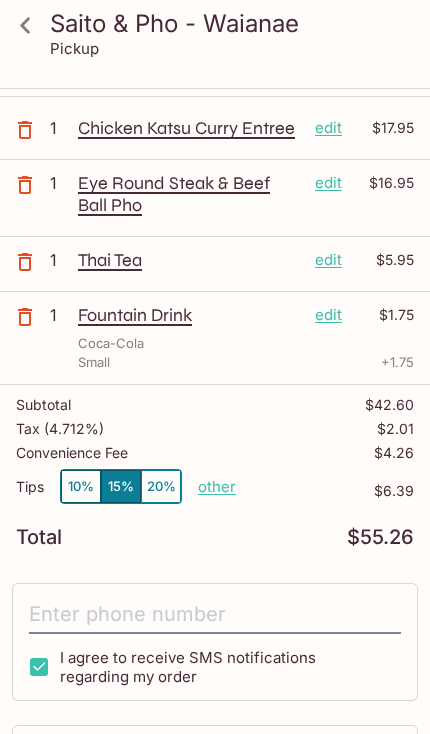 click at bounding box center [215, 615] 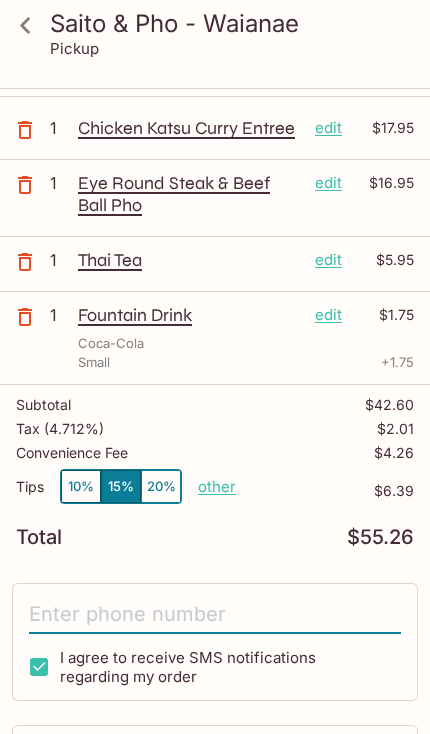 scroll, scrollTop: 267, scrollLeft: 0, axis: vertical 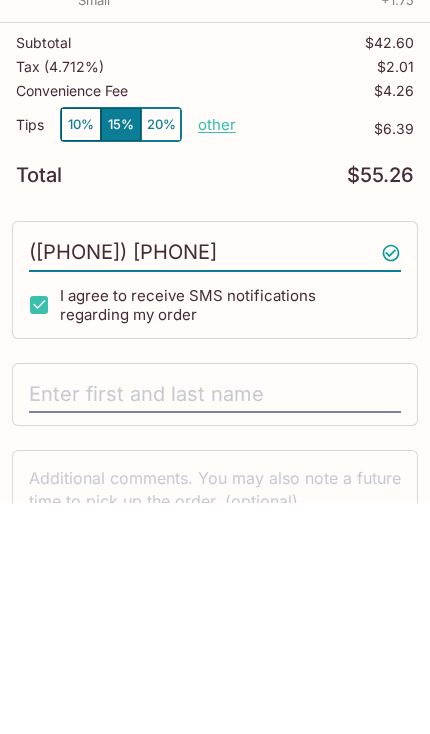 type on "(808) 683-5822" 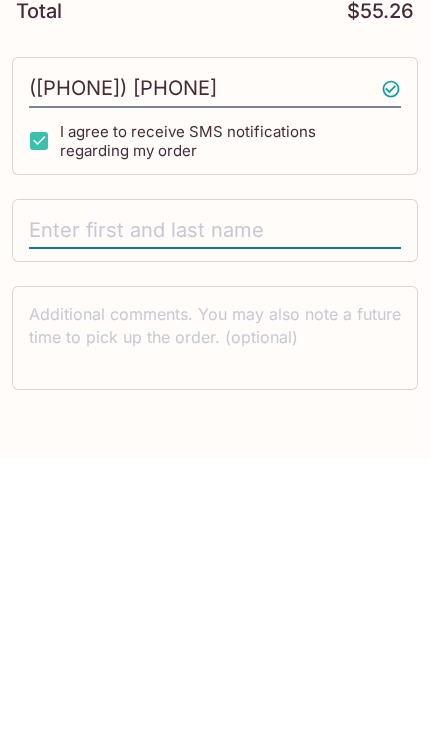 type on "Sterling Cossey" 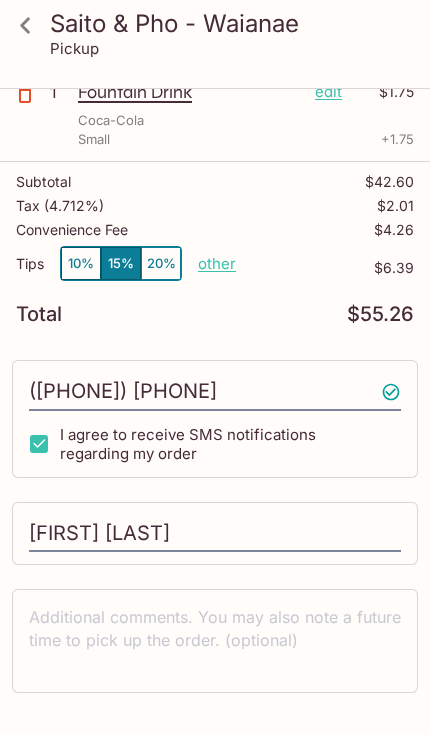 scroll, scrollTop: 3, scrollLeft: 0, axis: vertical 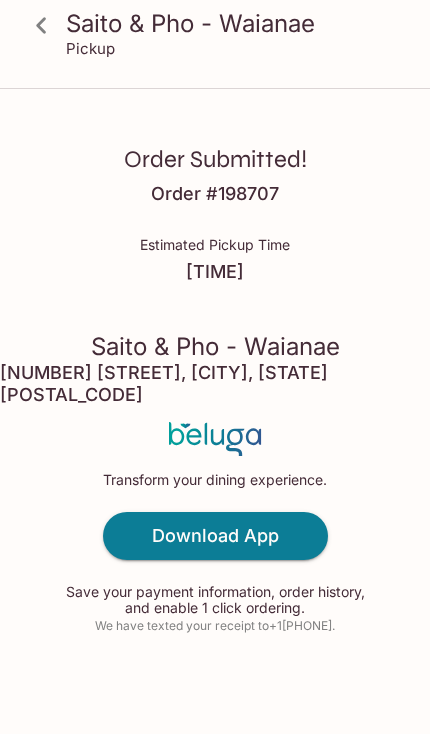 click 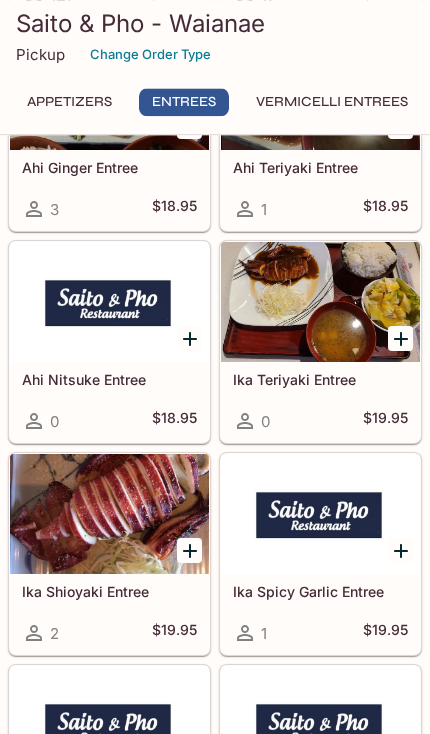 scroll, scrollTop: 2696, scrollLeft: 0, axis: vertical 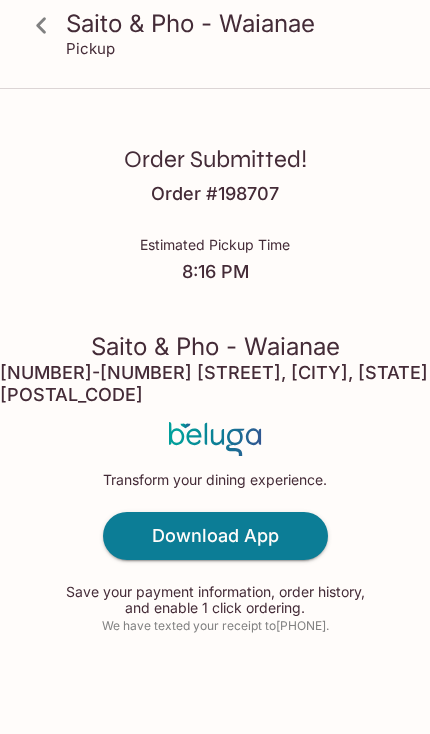 click 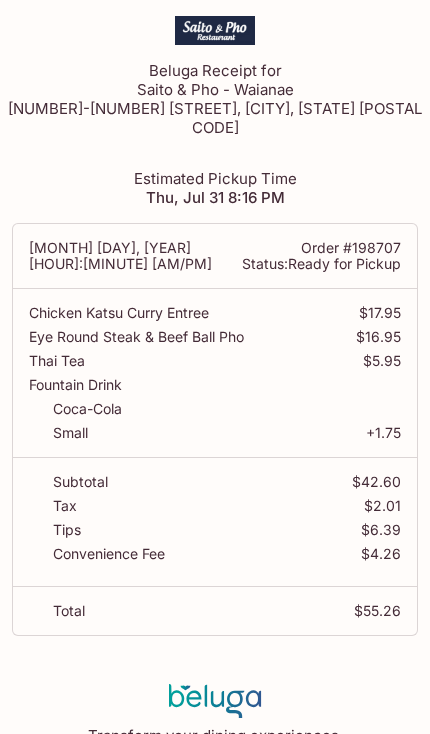 scroll, scrollTop: 0, scrollLeft: 0, axis: both 